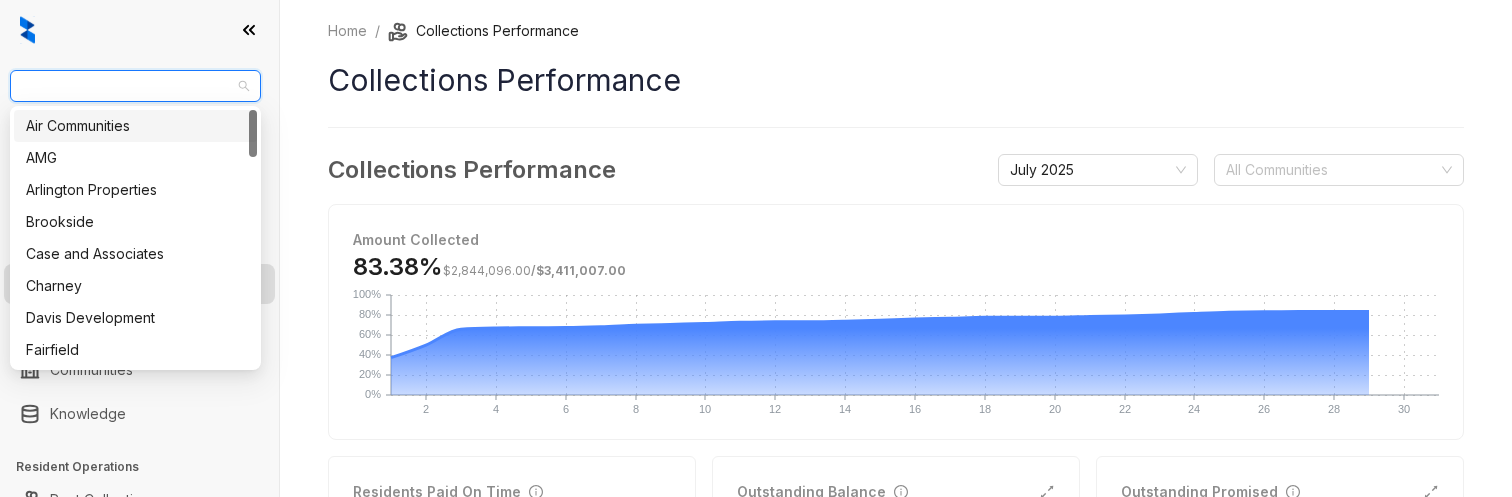 scroll, scrollTop: 0, scrollLeft: 0, axis: both 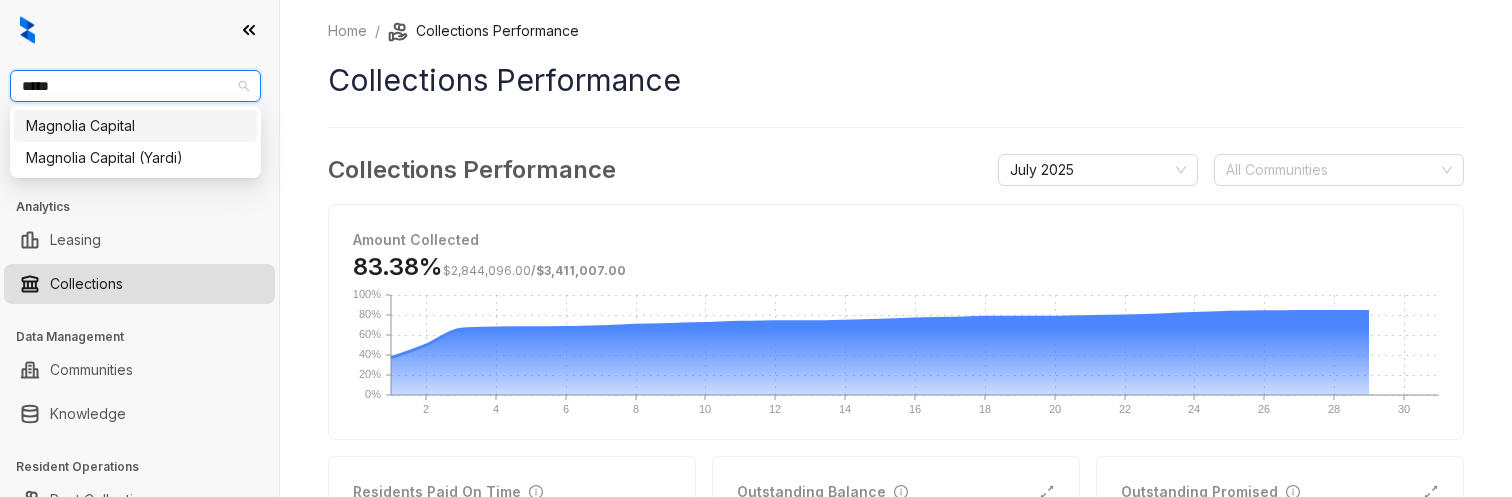 type on "******" 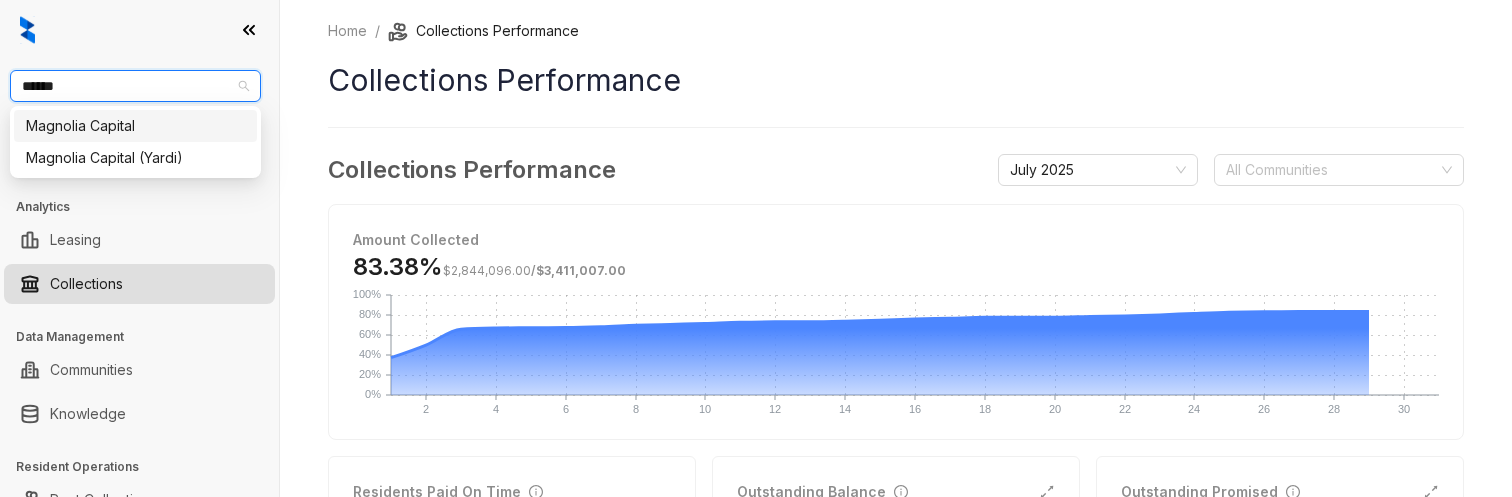 click on "Magnolia Capital" at bounding box center (135, 126) 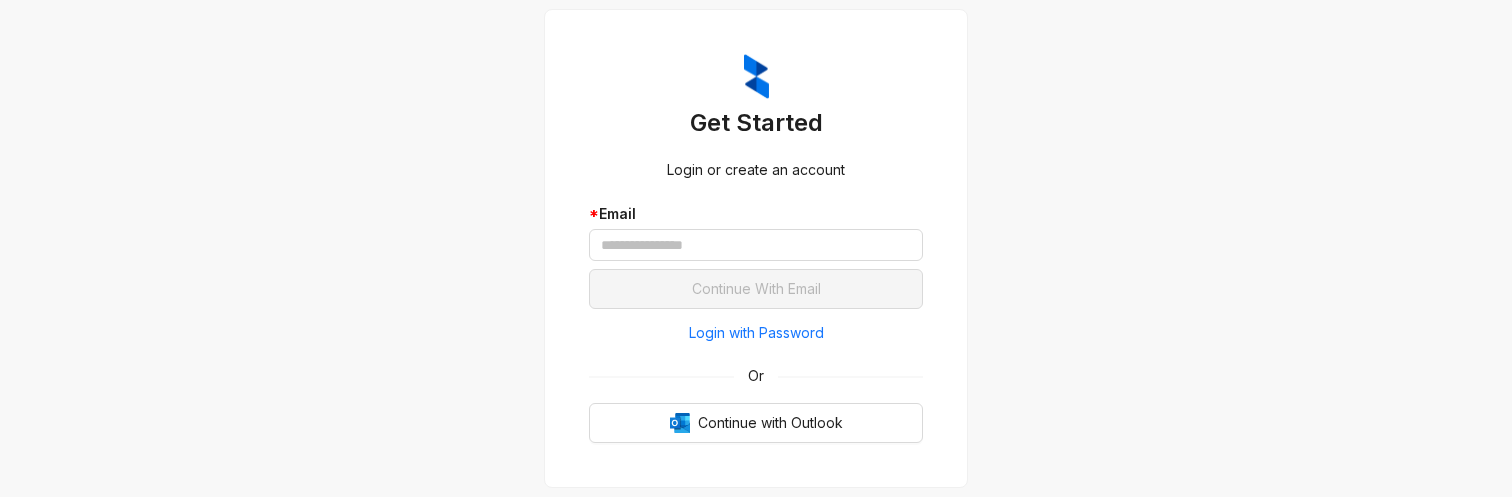 scroll, scrollTop: 0, scrollLeft: 0, axis: both 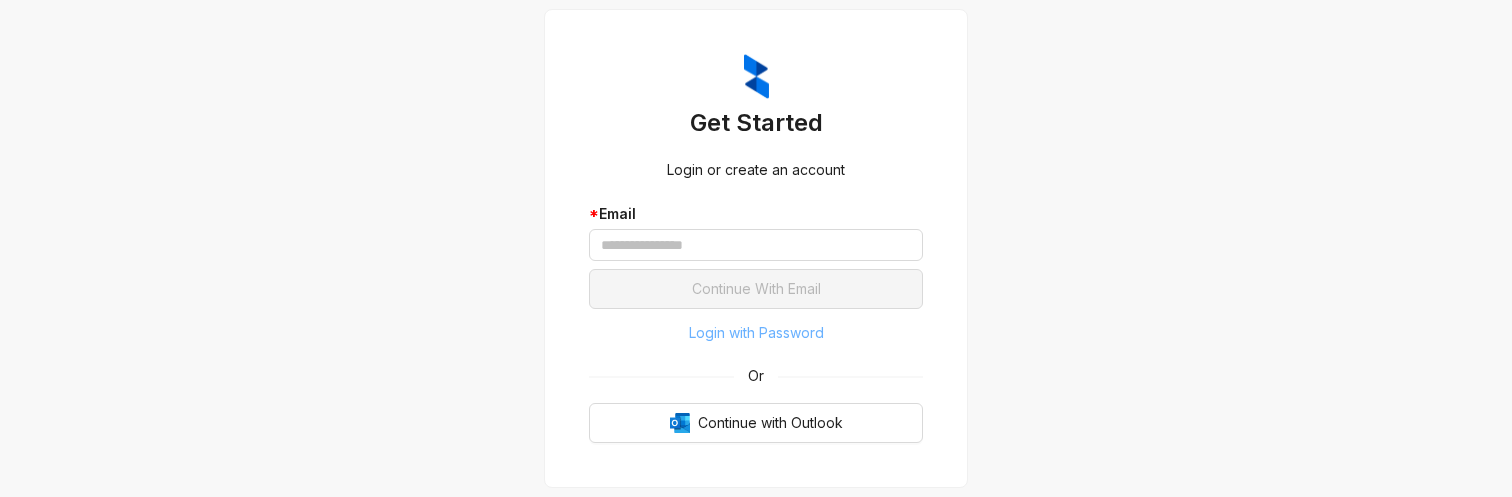 click on "Login with Password" at bounding box center [756, 333] 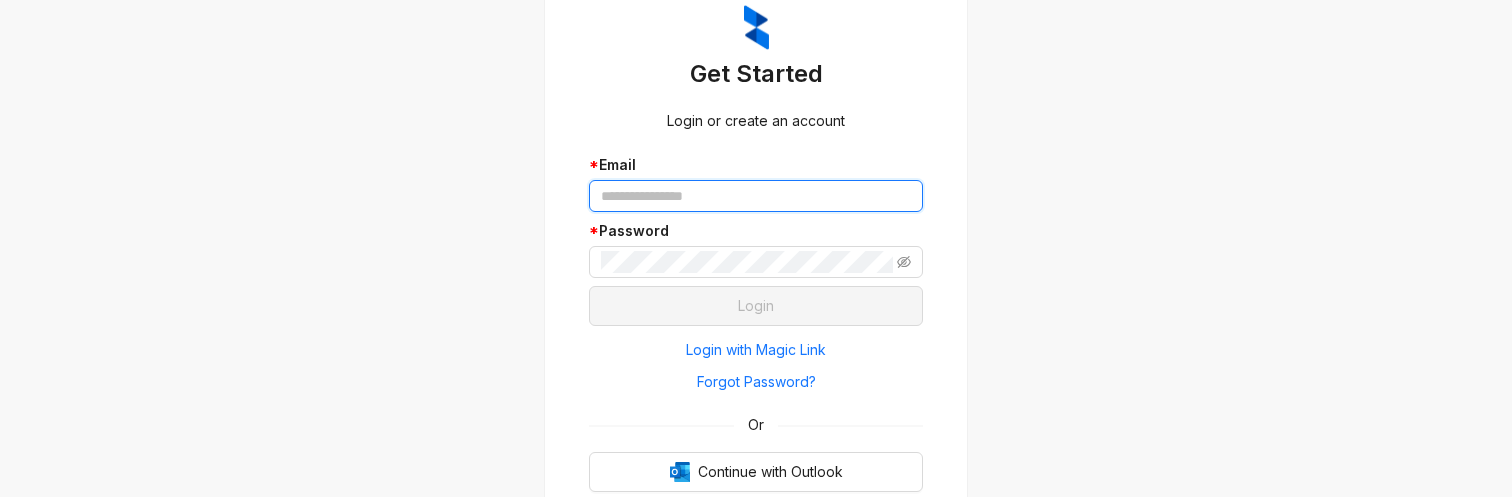 type 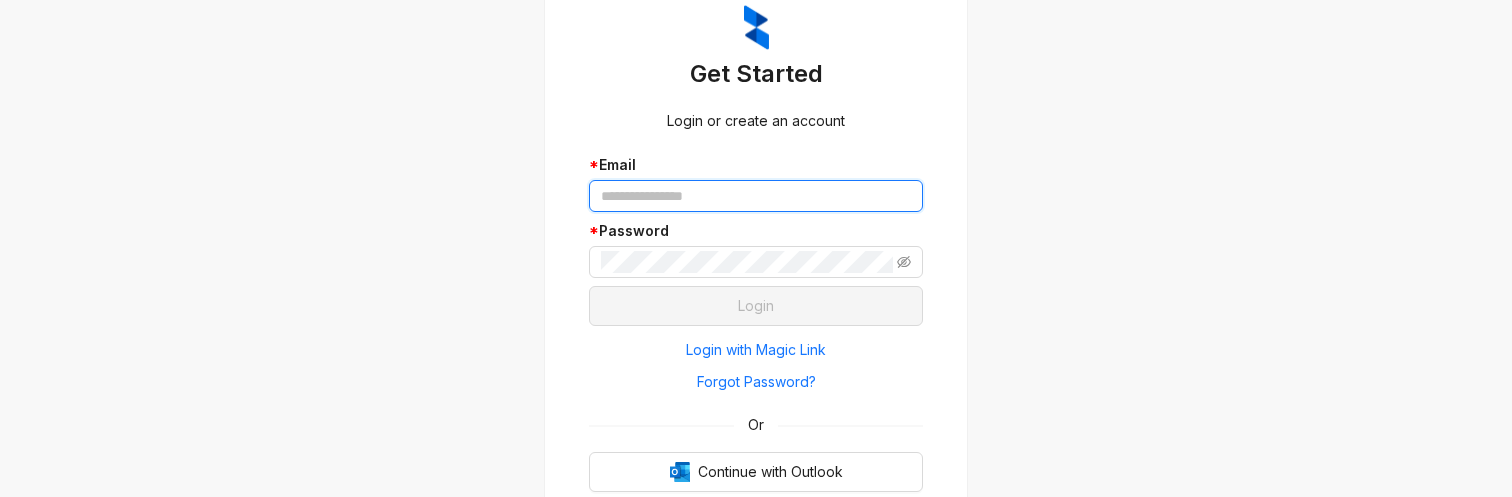 type on "**********" 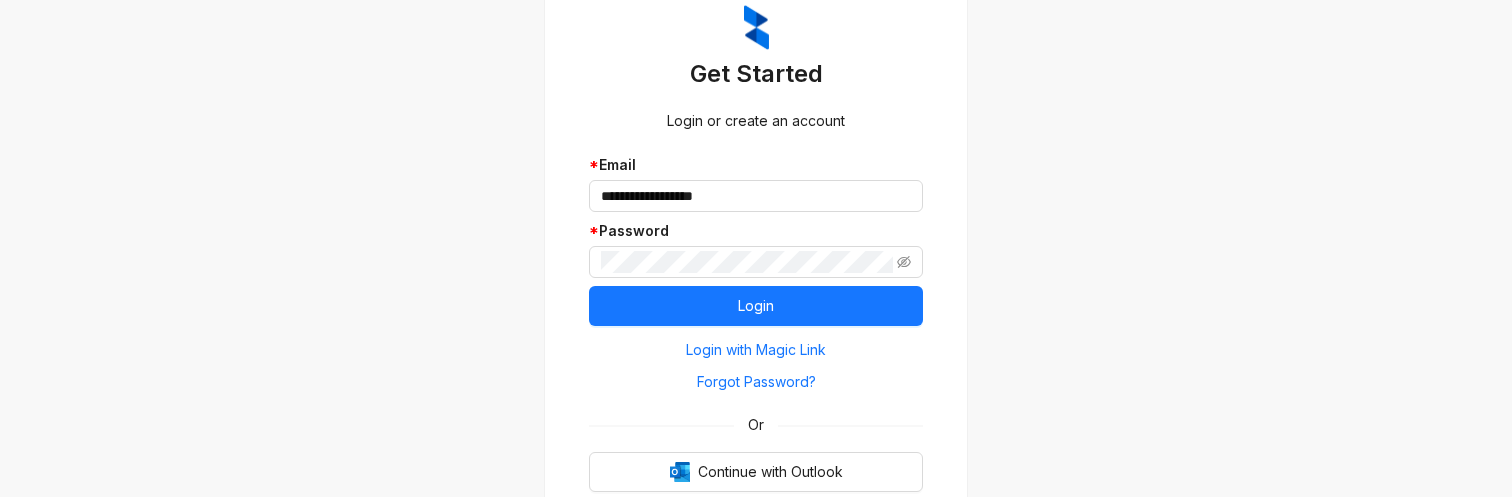 click on "**********" at bounding box center (756, 220) 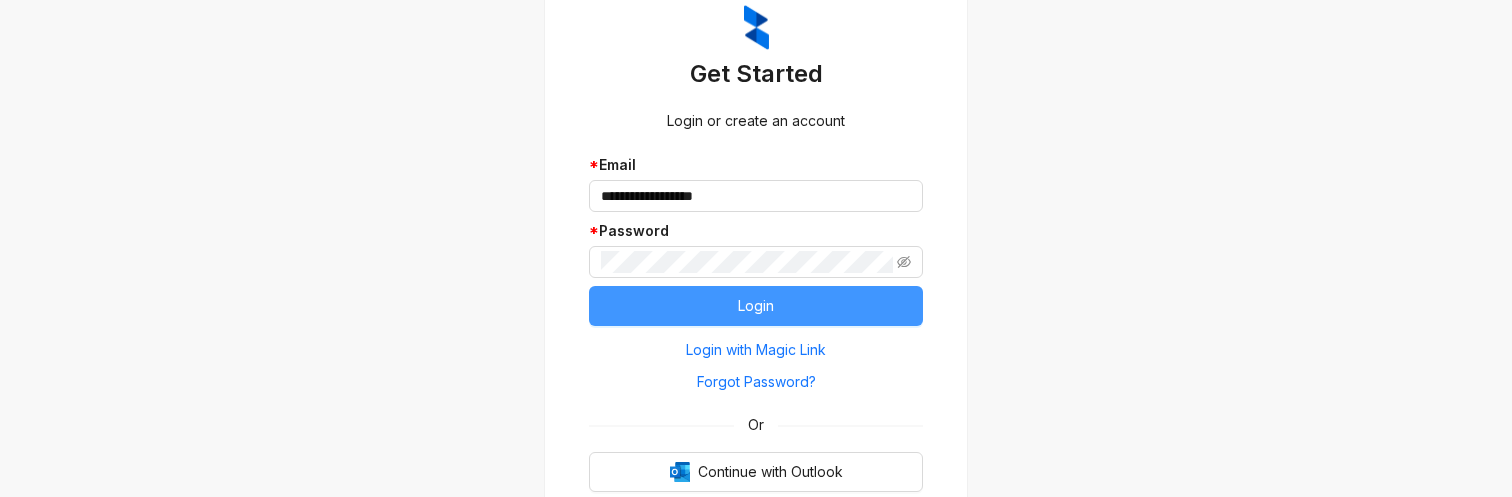 click on "Login" at bounding box center [756, 306] 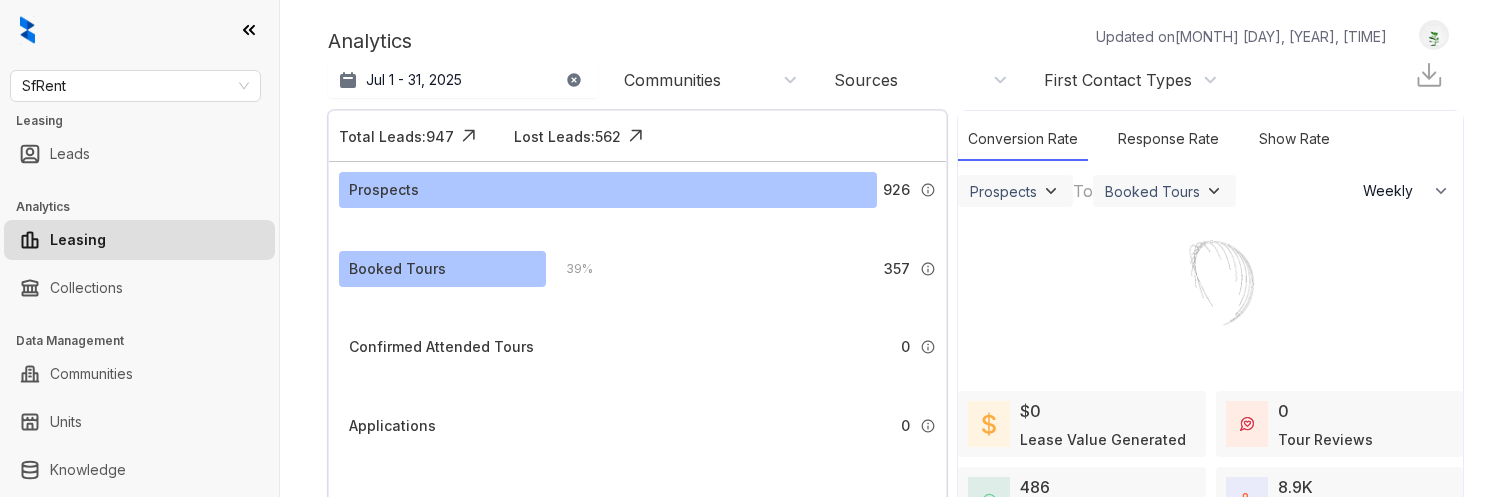 select on "******" 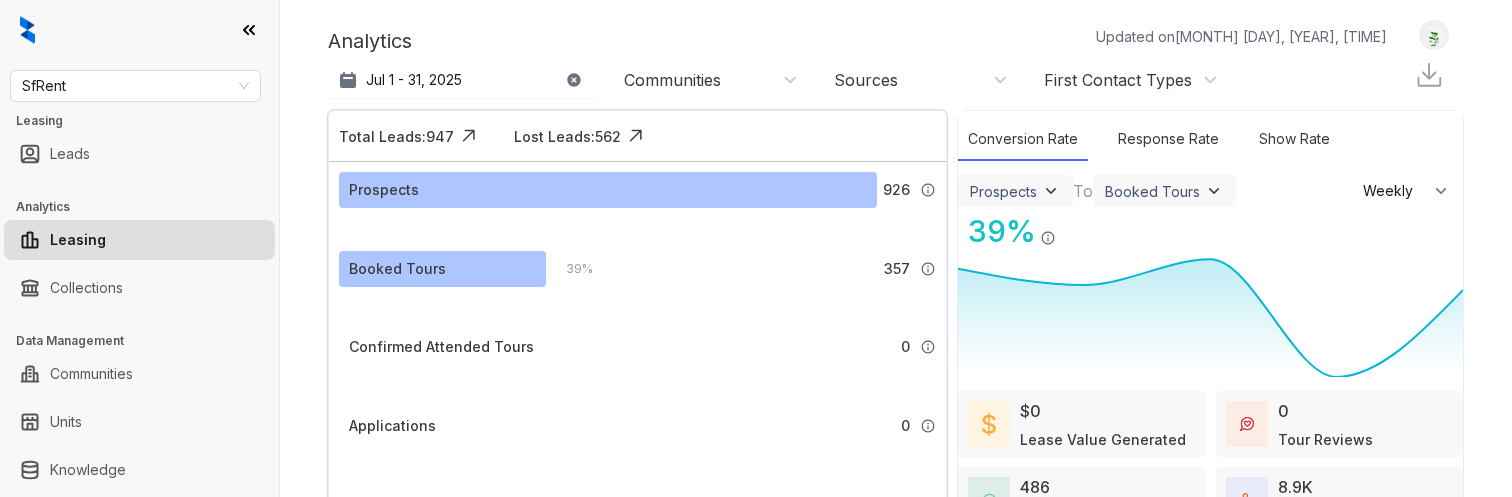 scroll, scrollTop: 0, scrollLeft: 0, axis: both 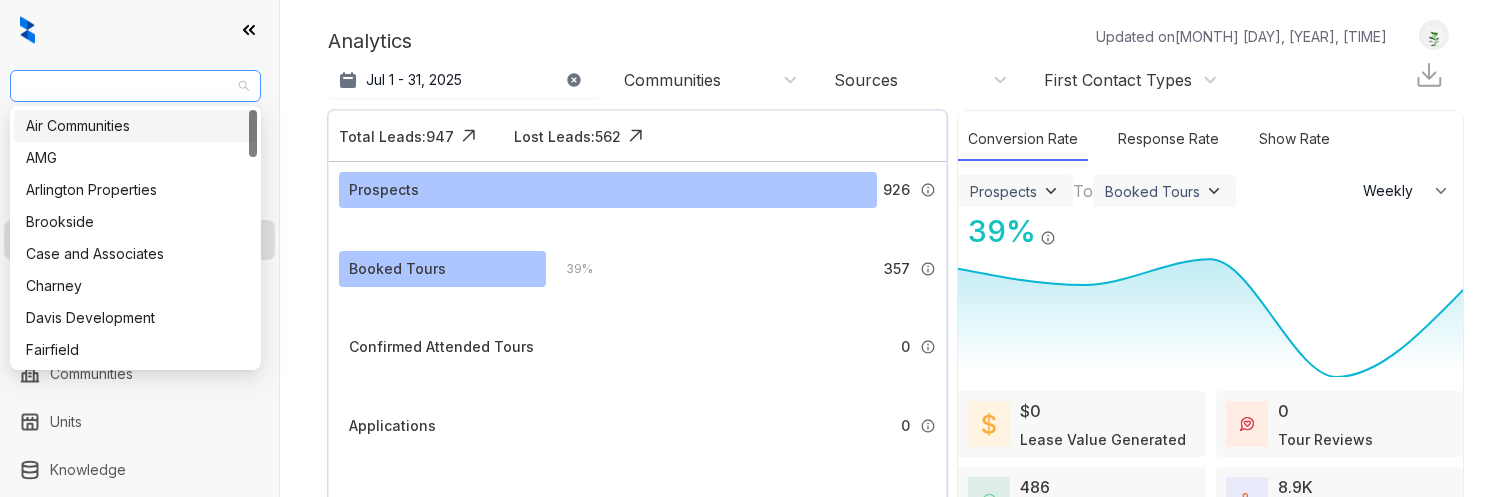 click on "SfRent" at bounding box center (135, 86) 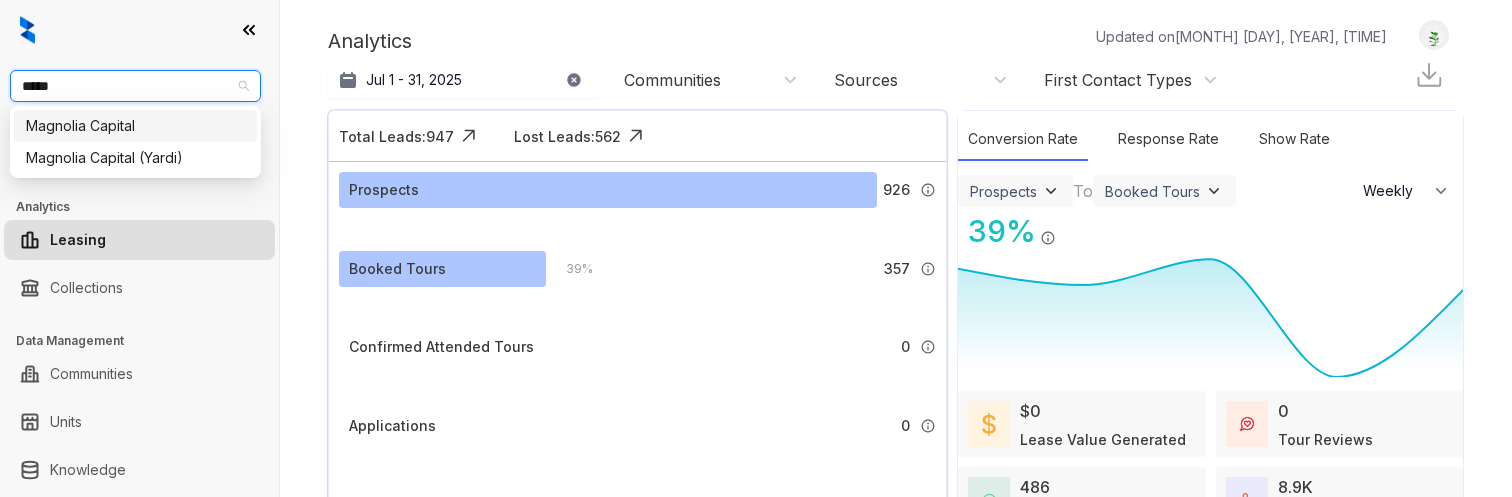 type on "******" 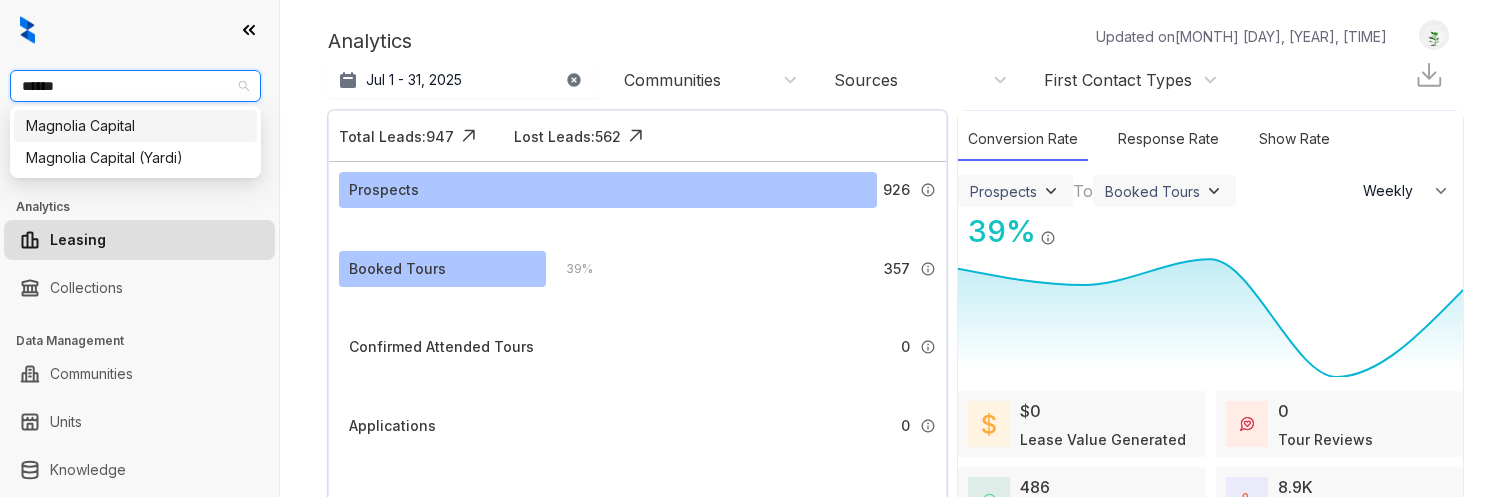 click on "Magnolia Capital" at bounding box center (135, 126) 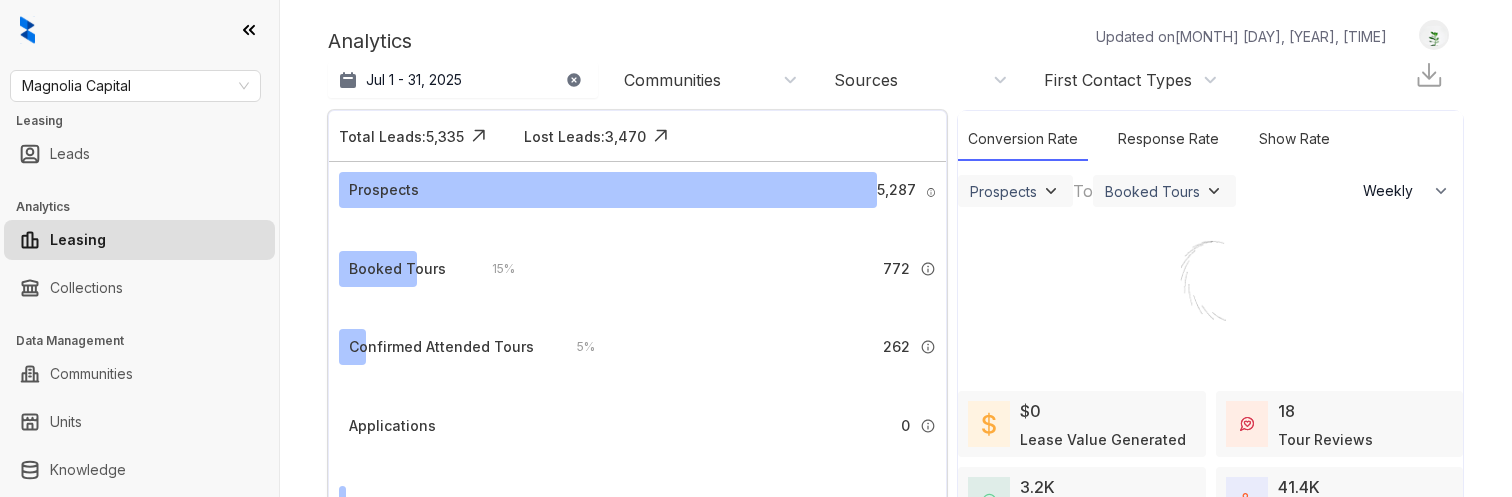select on "******" 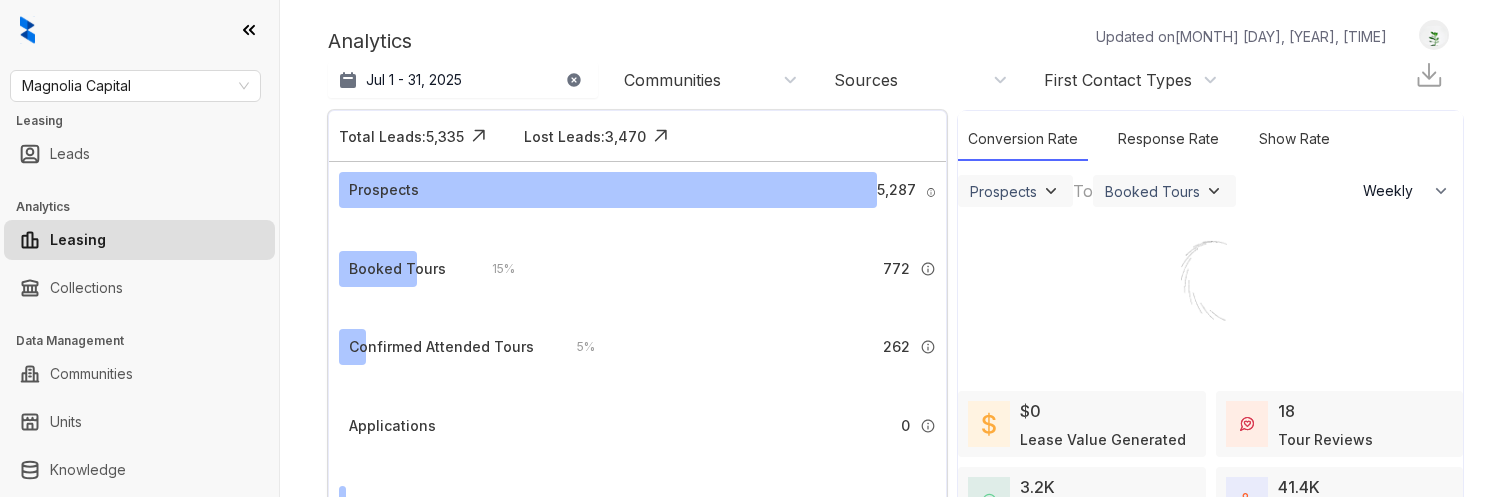 scroll, scrollTop: 0, scrollLeft: 0, axis: both 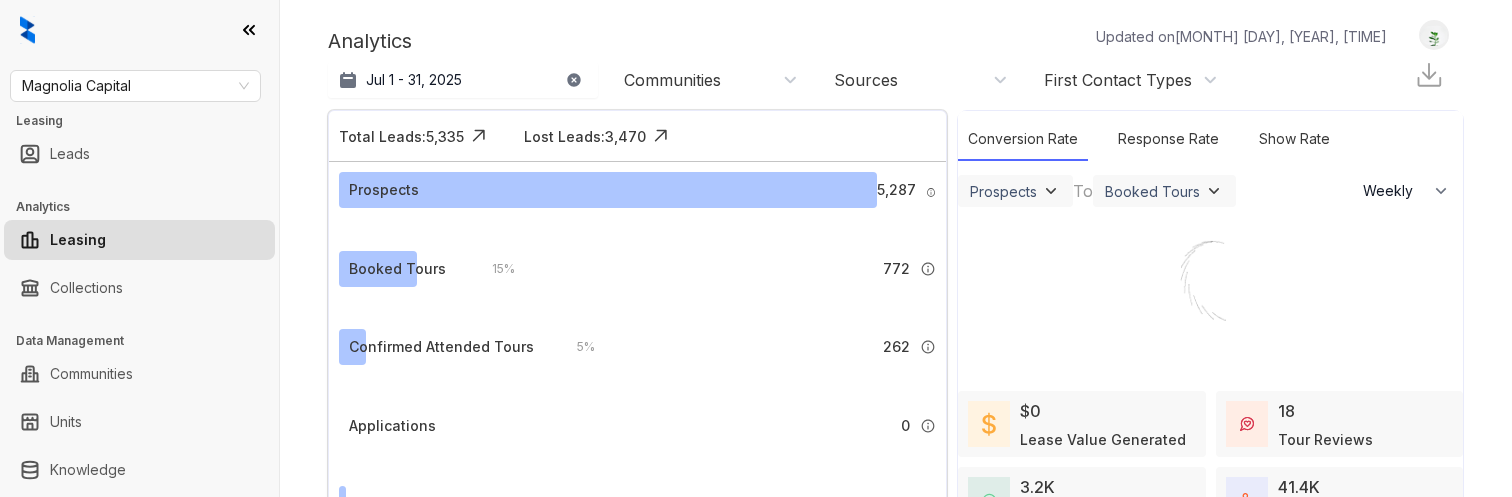 click at bounding box center (756, 248) 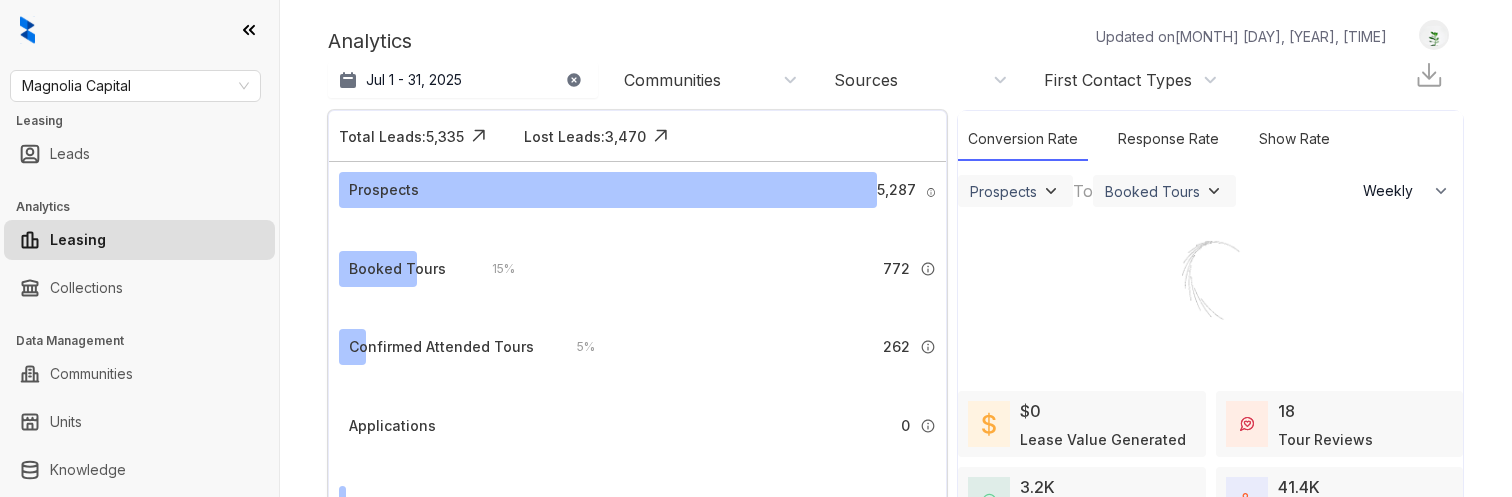 click at bounding box center [756, 248] 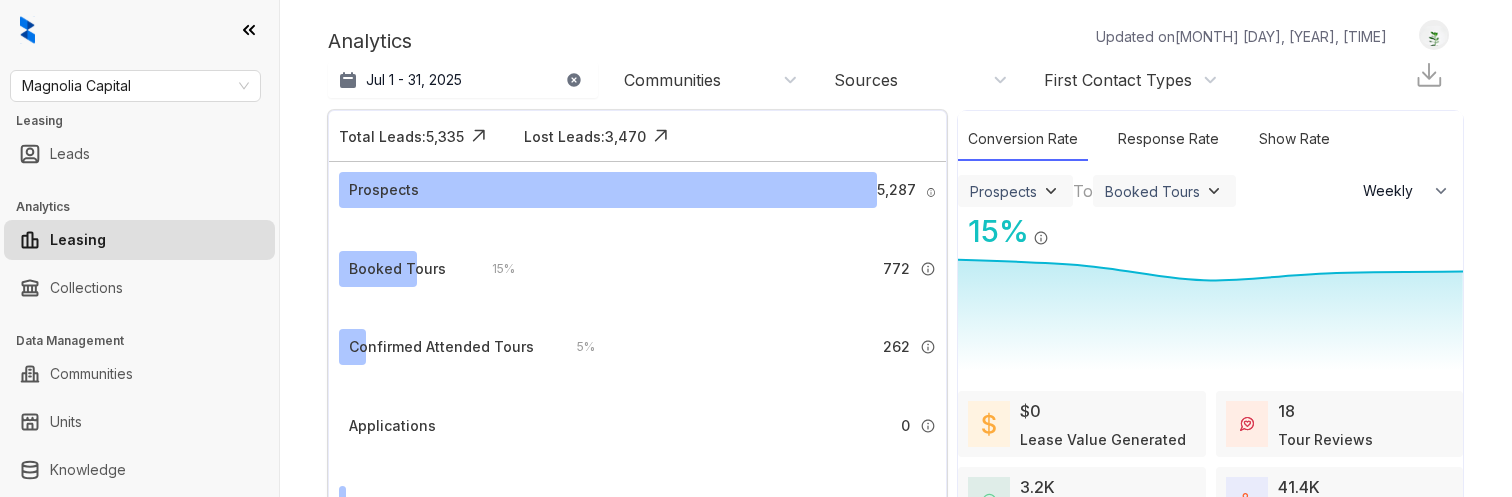 click on "Collections" at bounding box center [86, 288] 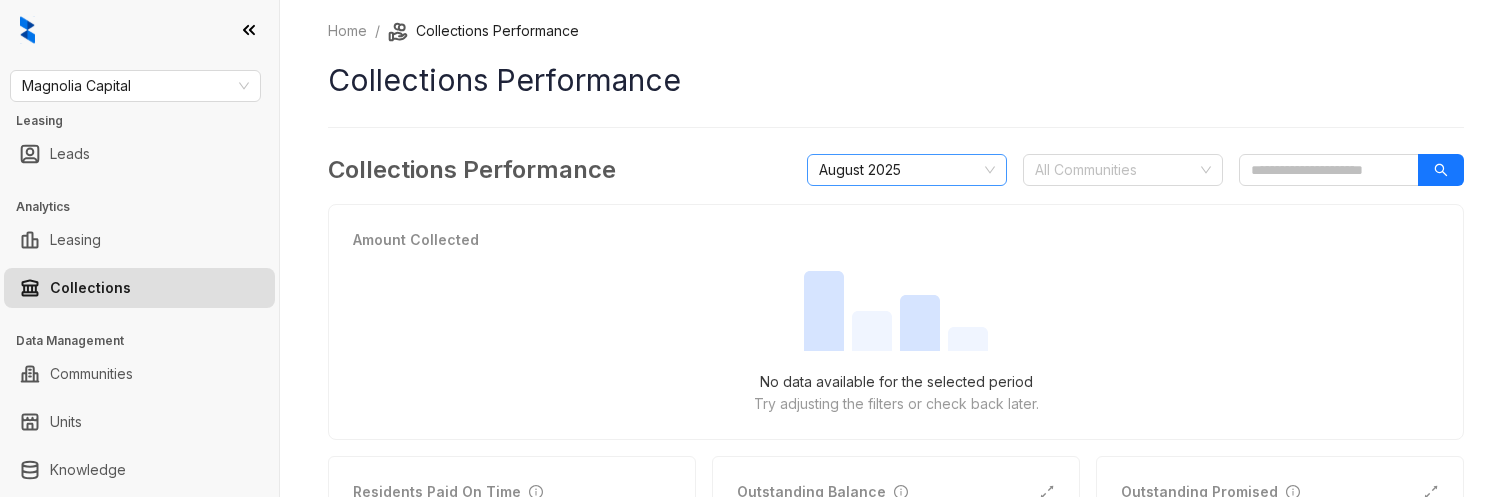 click on "August 2025" at bounding box center [907, 170] 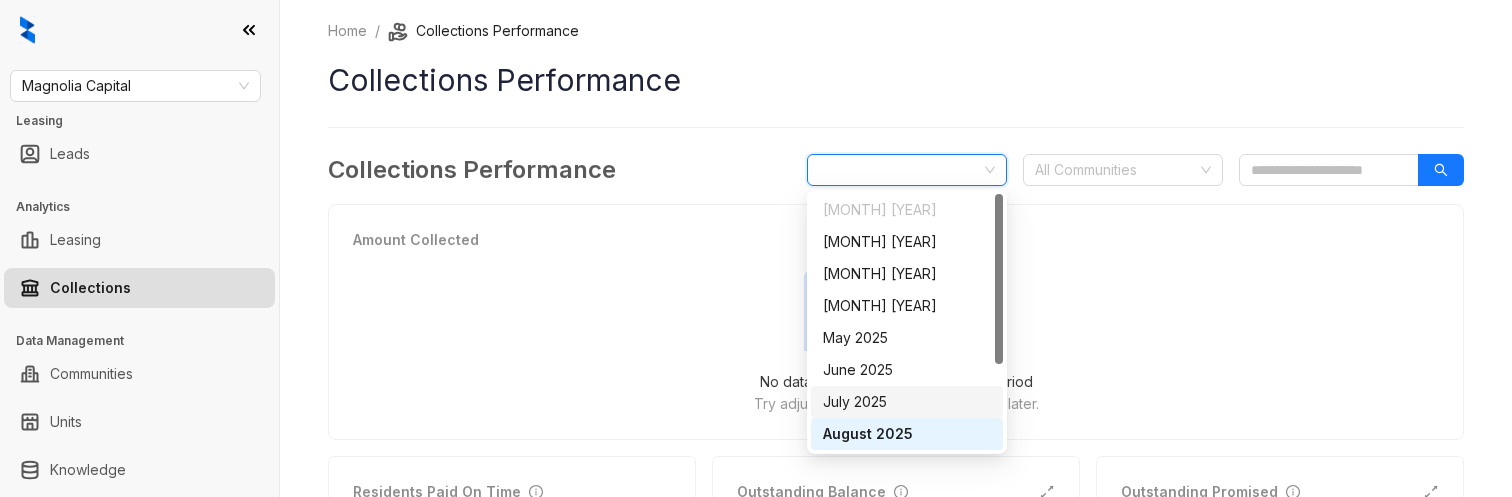 click on "July 2025" at bounding box center (907, 402) 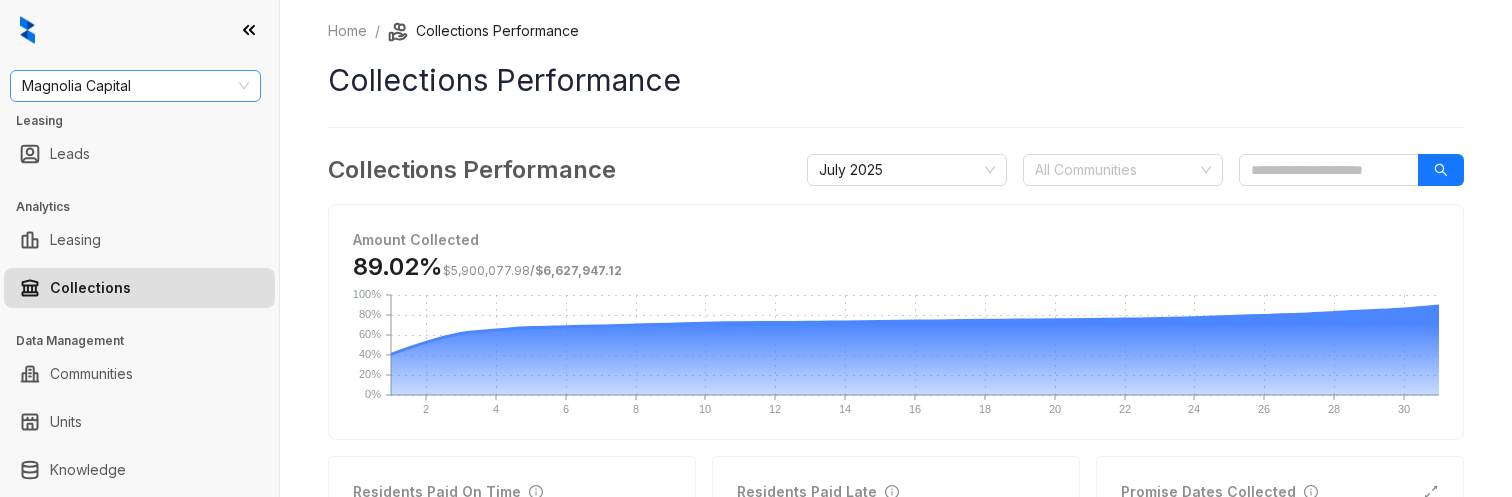 click on "Magnolia Capital" at bounding box center (135, 86) 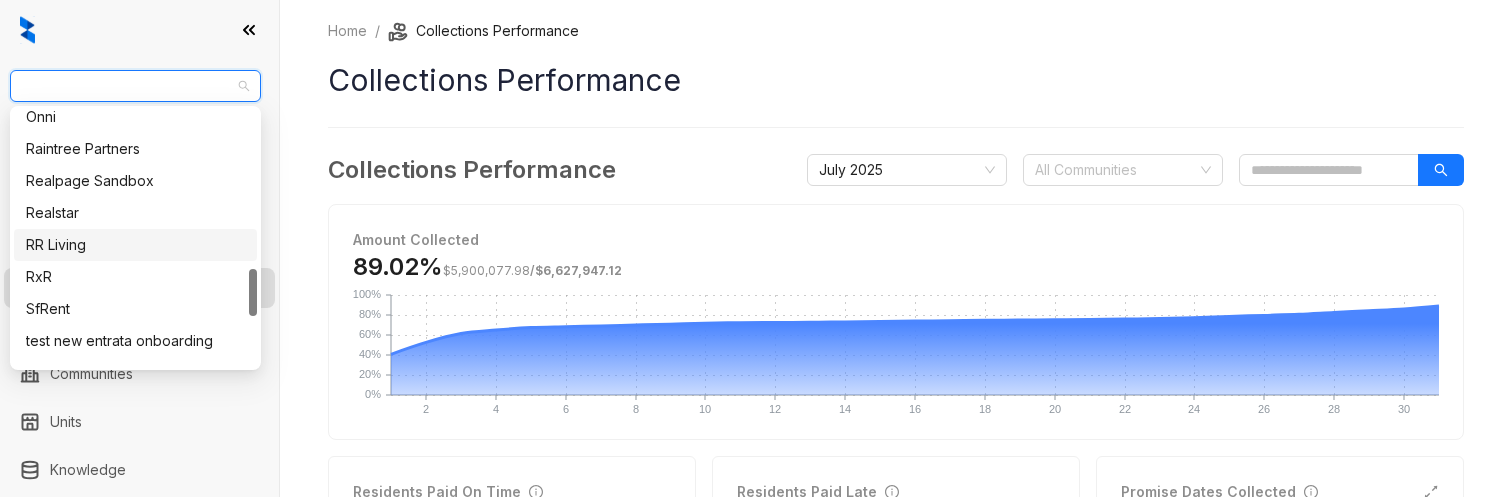 scroll, scrollTop: 851, scrollLeft: 0, axis: vertical 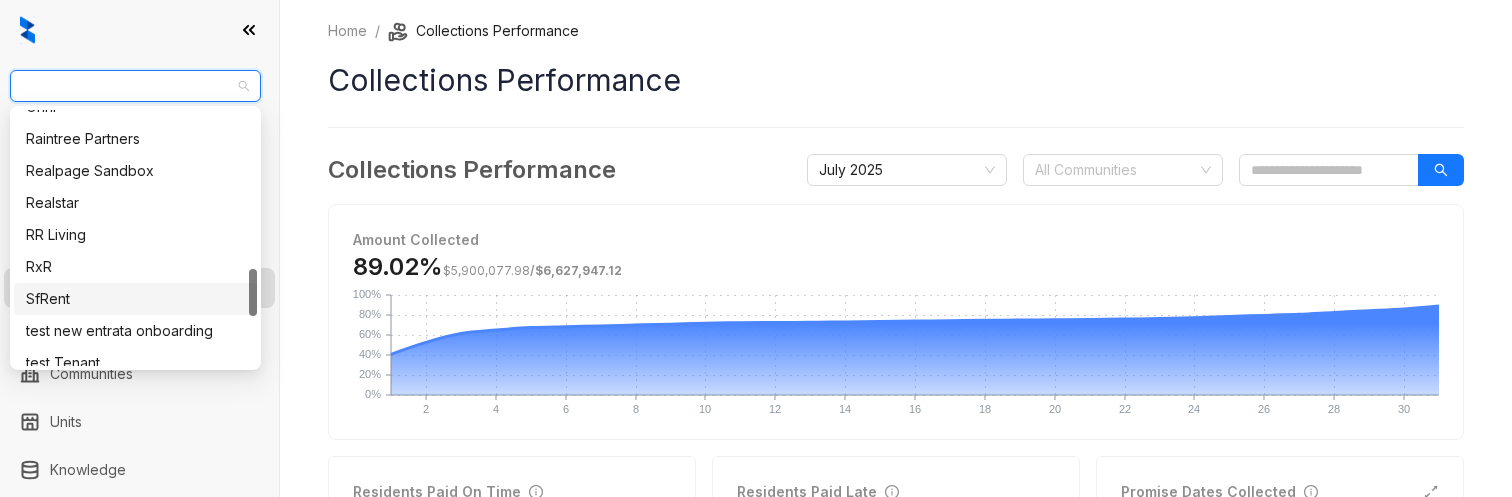 click on "SfRent" at bounding box center (135, 299) 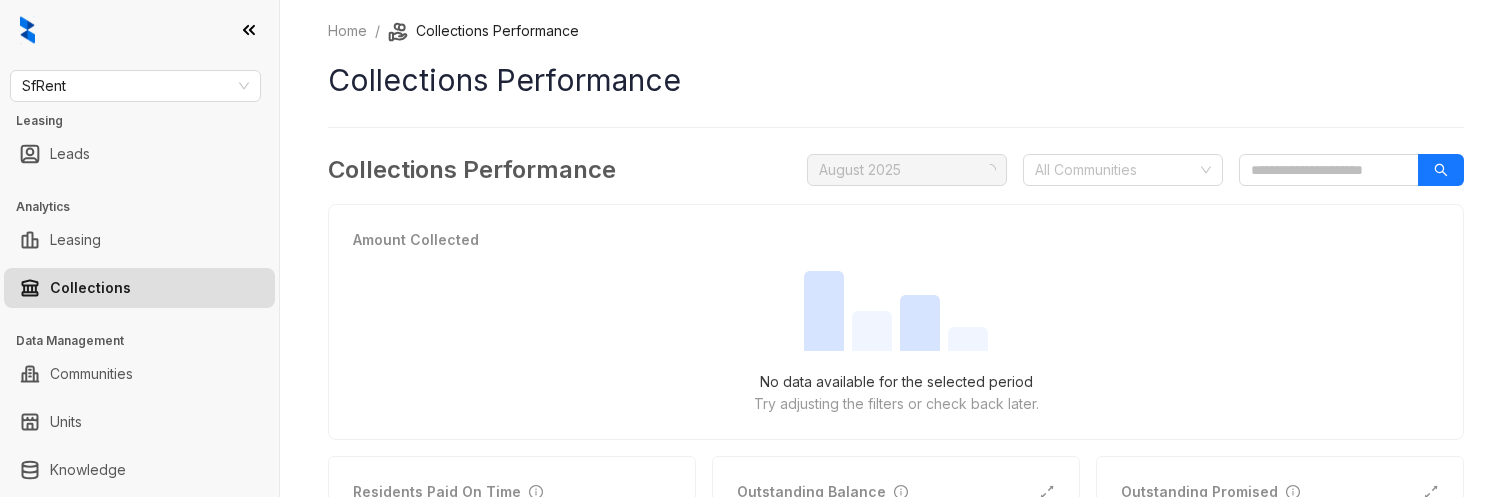 scroll, scrollTop: 0, scrollLeft: 0, axis: both 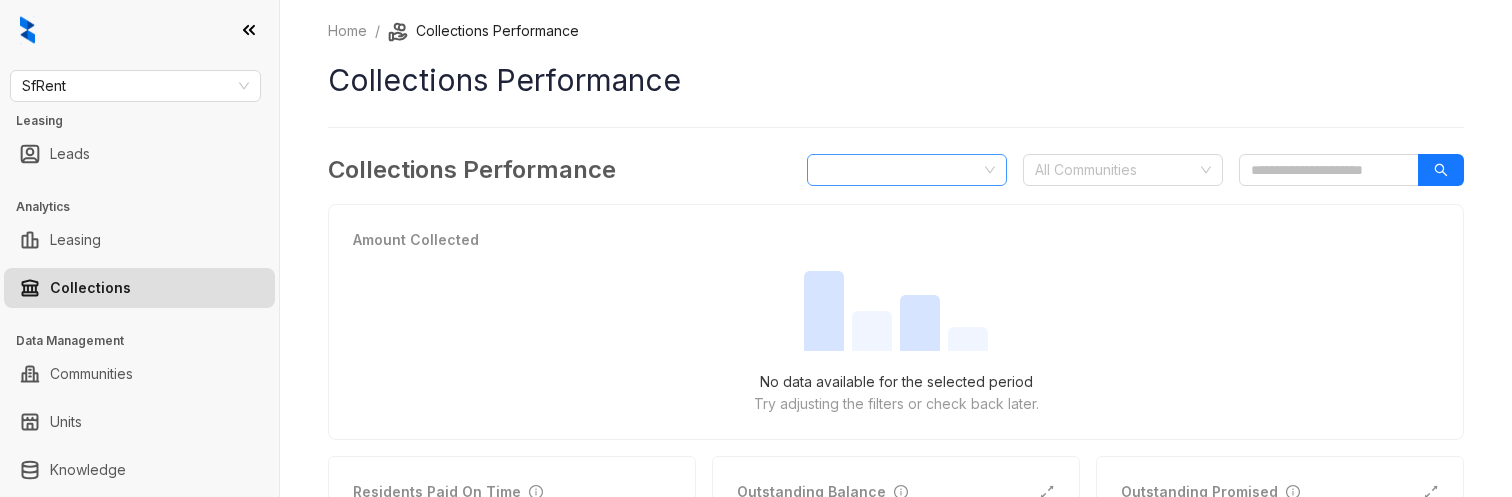 click on "August 2025" at bounding box center (907, 170) 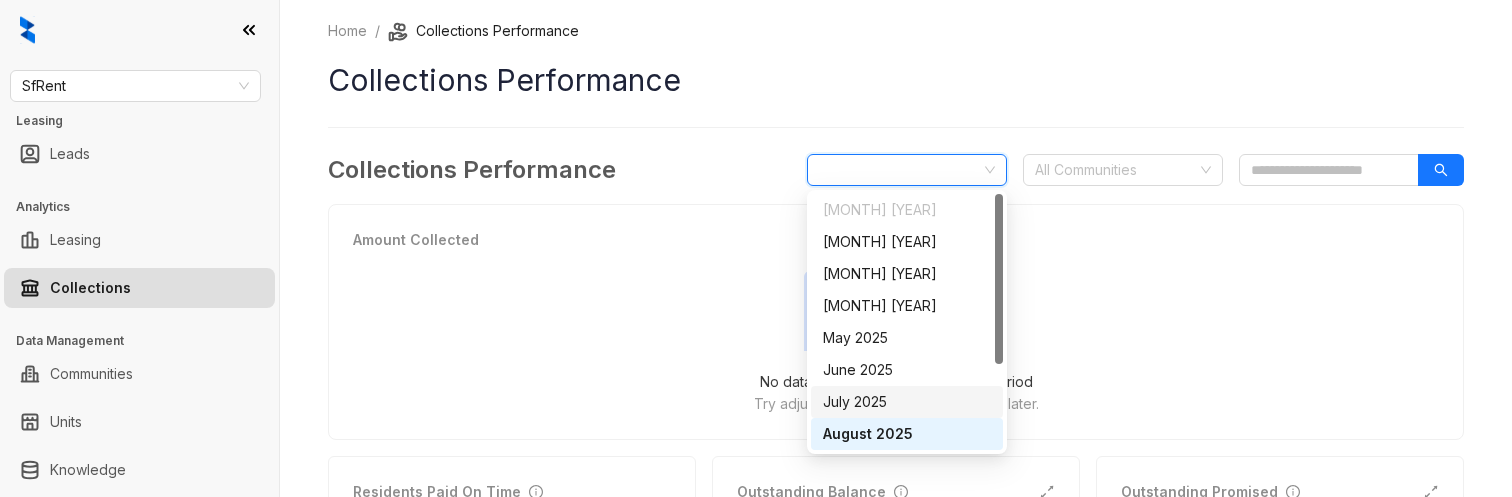 click on "July 2025" at bounding box center (907, 402) 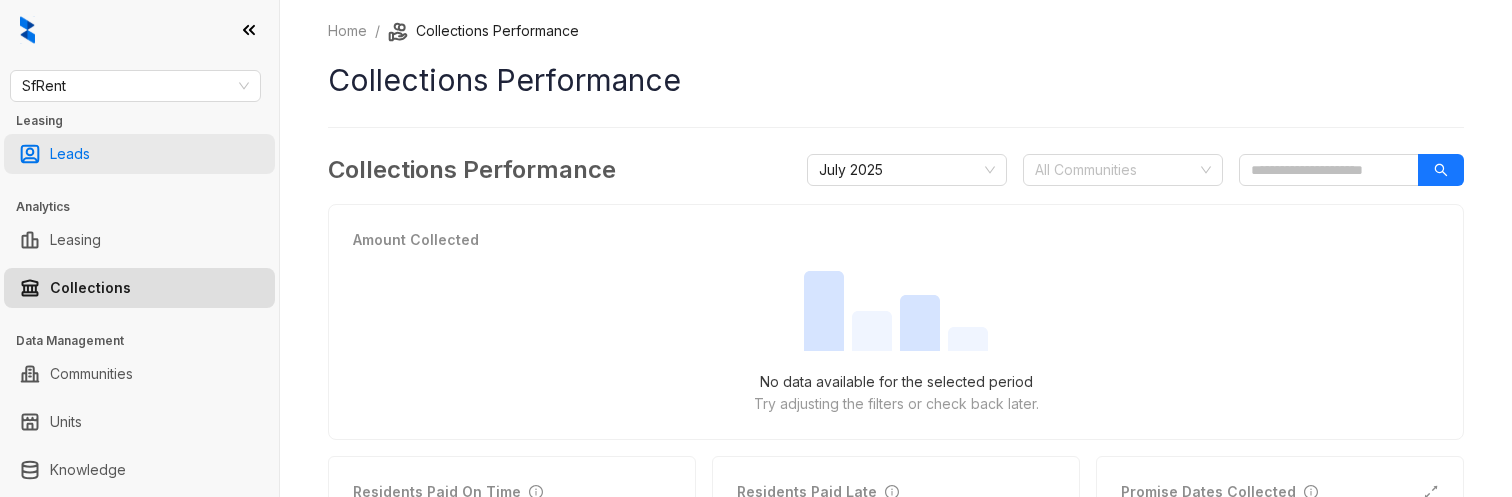click on "Leads" at bounding box center (70, 154) 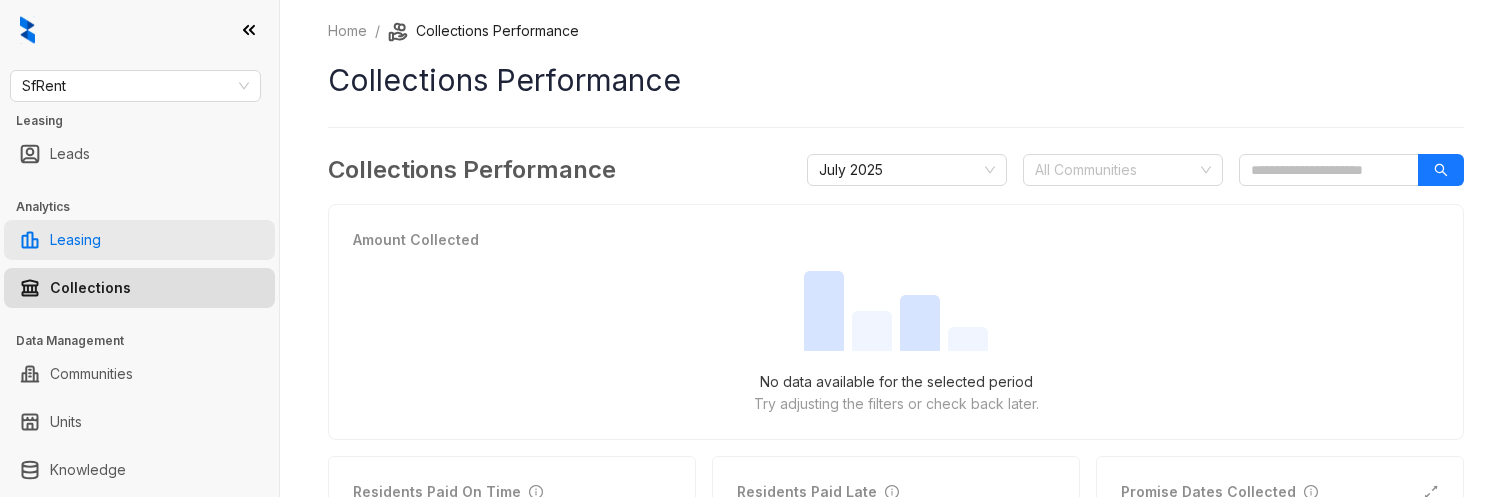 click on "Leasing" at bounding box center [75, 240] 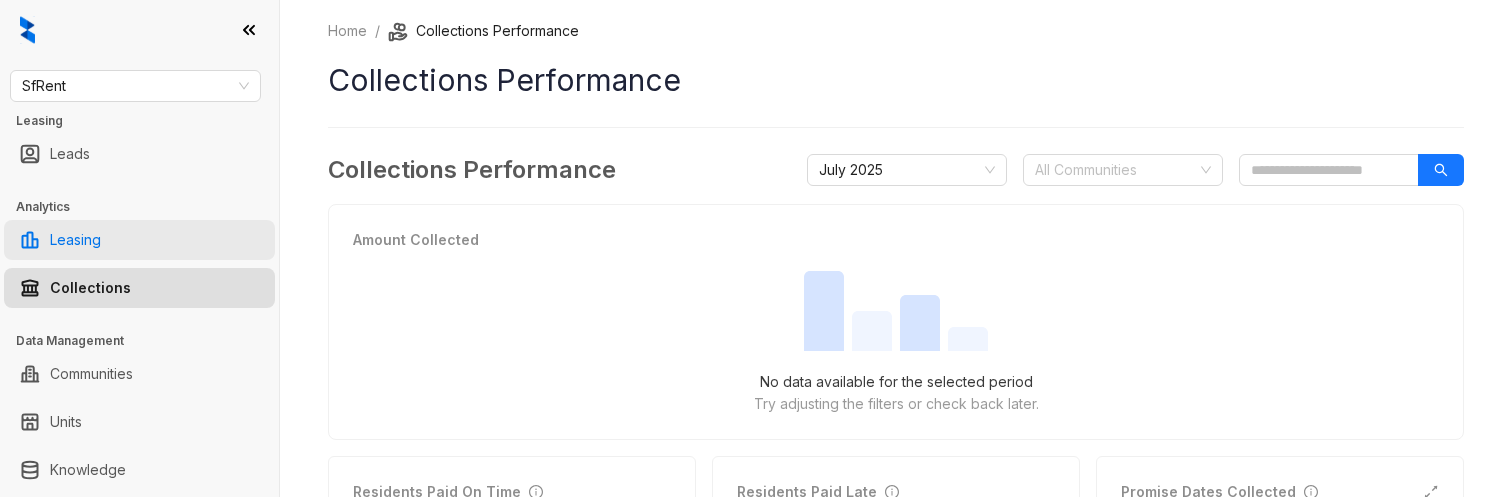 select on "******" 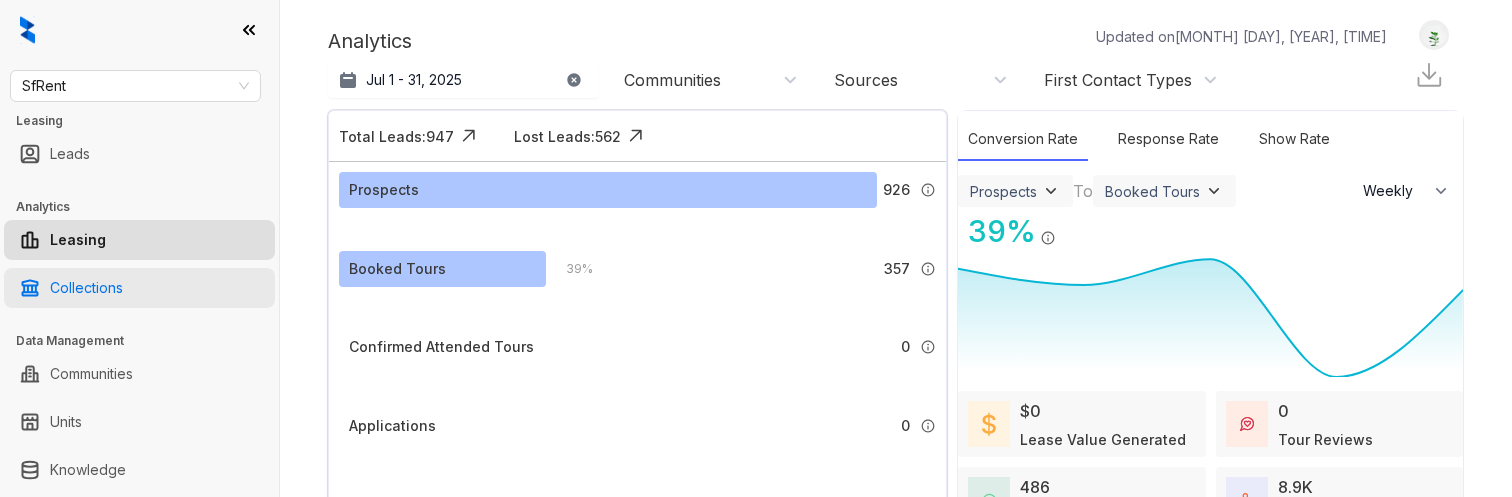 click on "Collections" at bounding box center [86, 288] 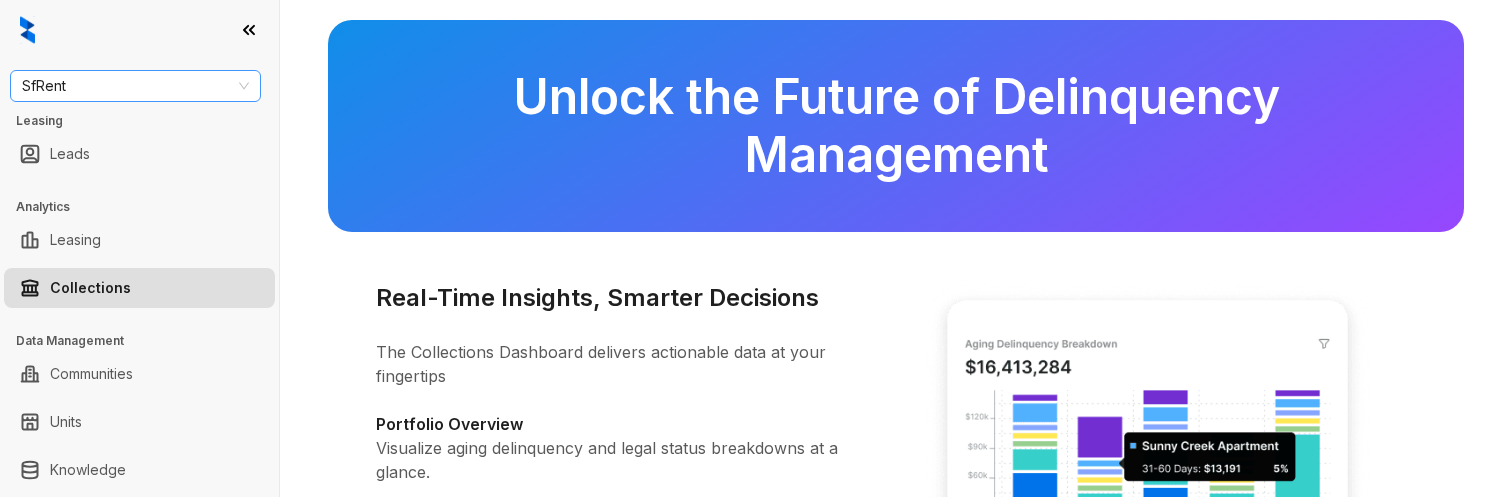 click on "SfRent" at bounding box center [135, 86] 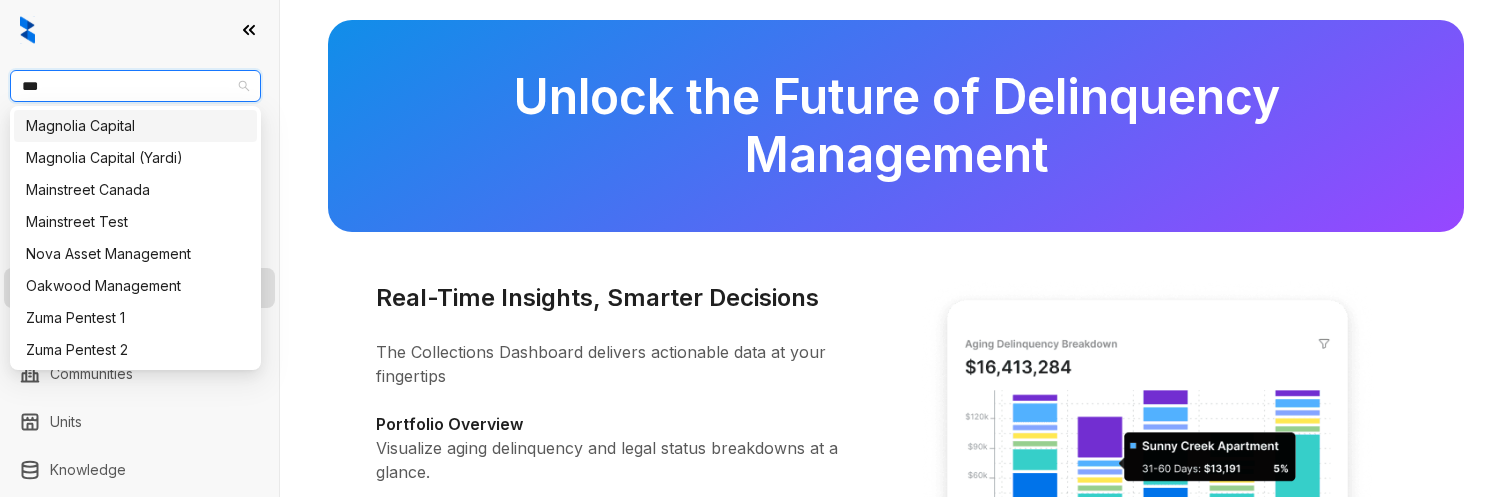 type on "****" 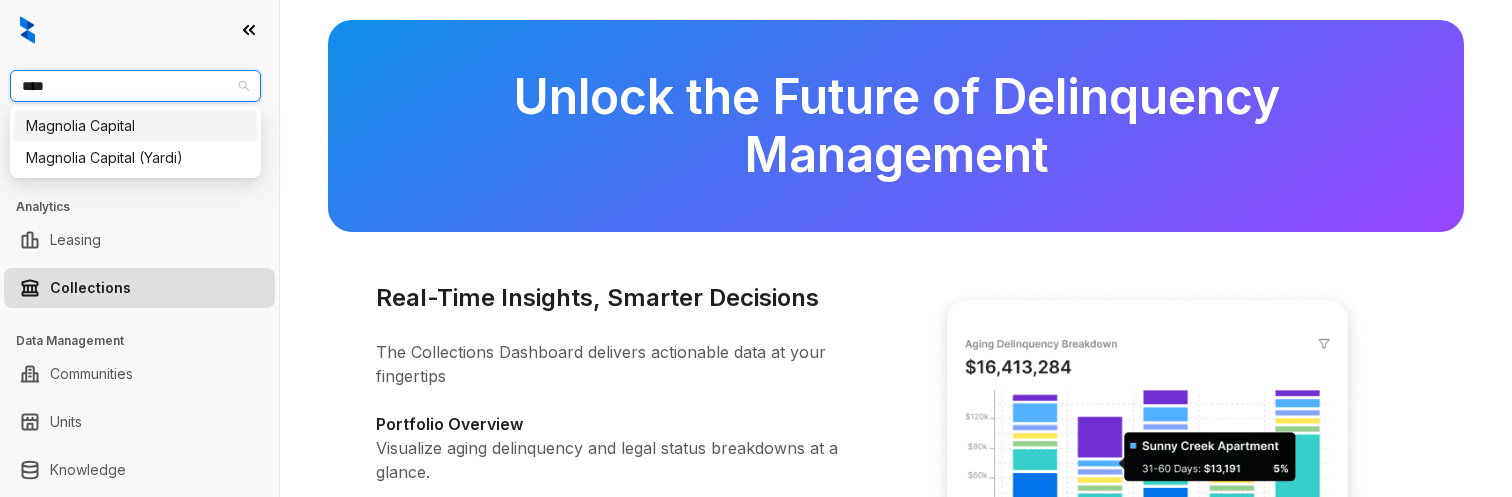 type 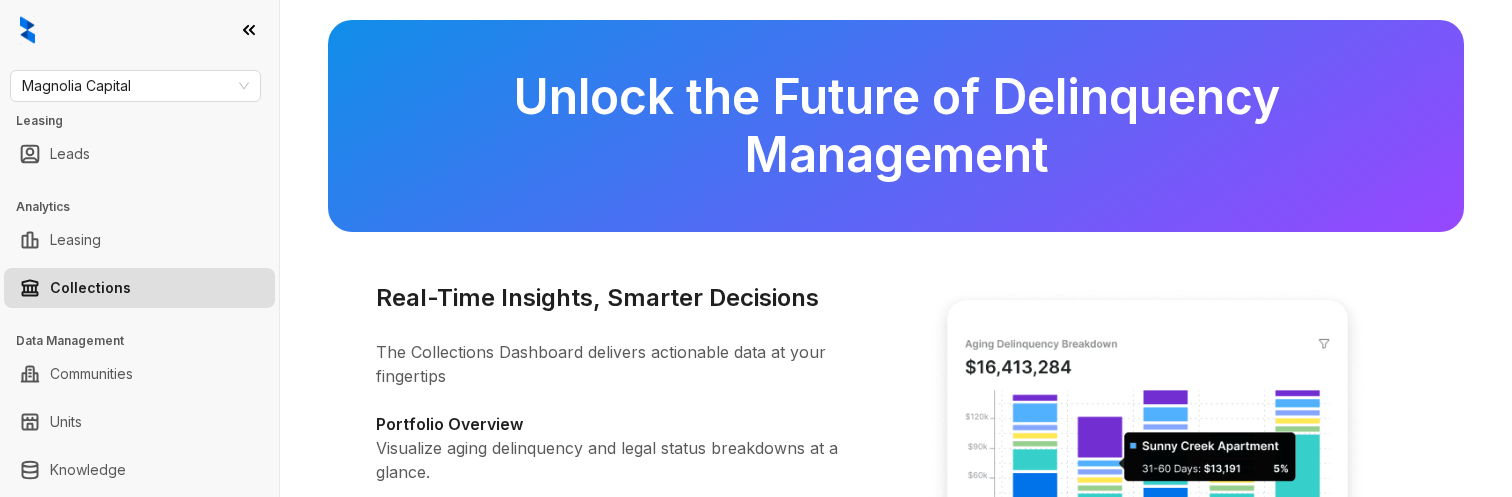 scroll, scrollTop: 0, scrollLeft: 0, axis: both 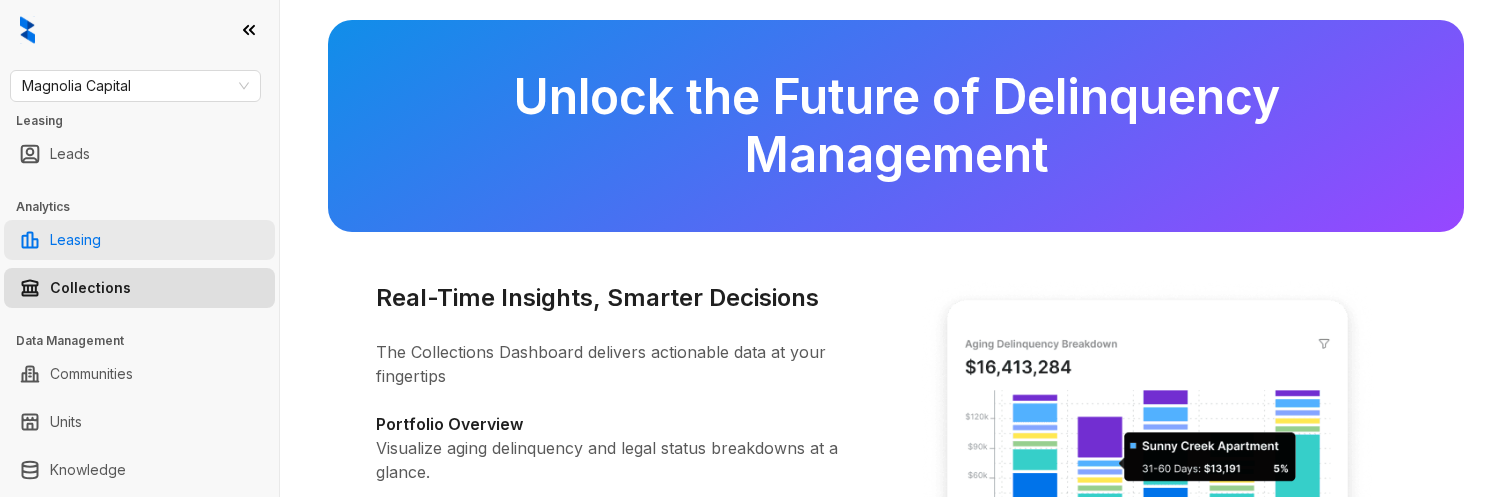 click on "Leasing" at bounding box center (75, 240) 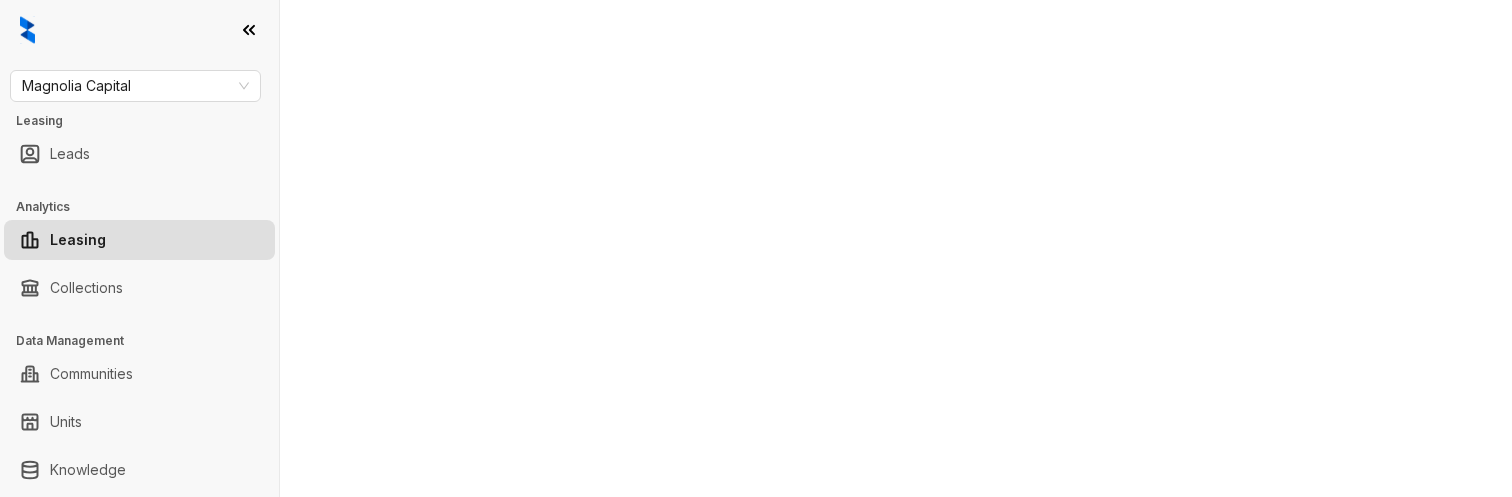 select on "******" 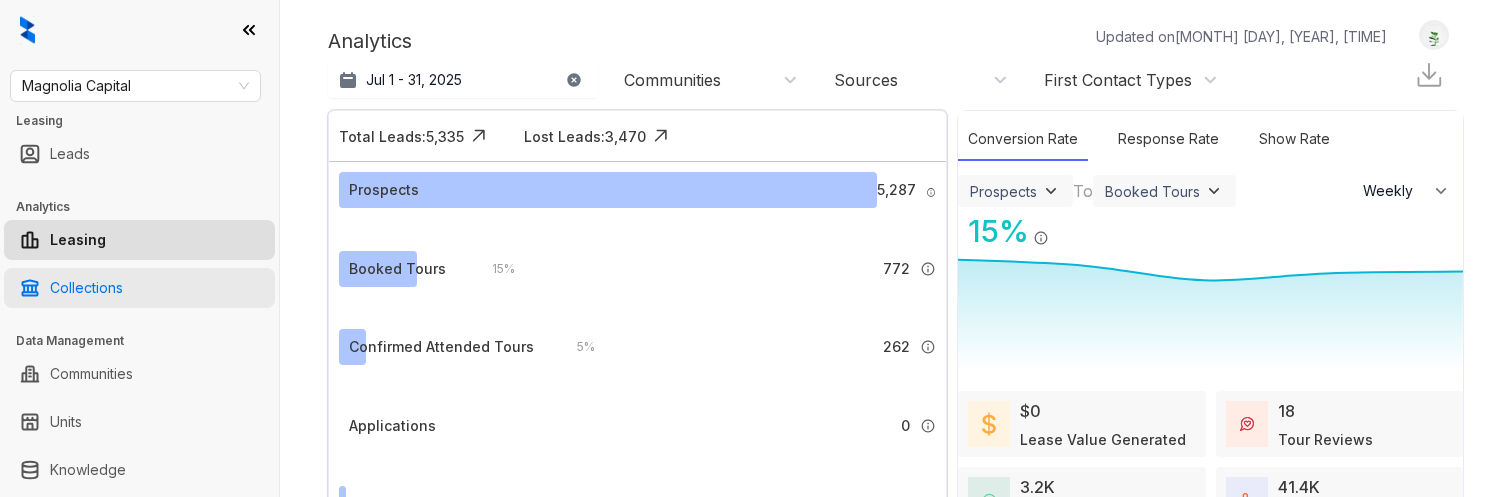 click on "Collections" at bounding box center [86, 288] 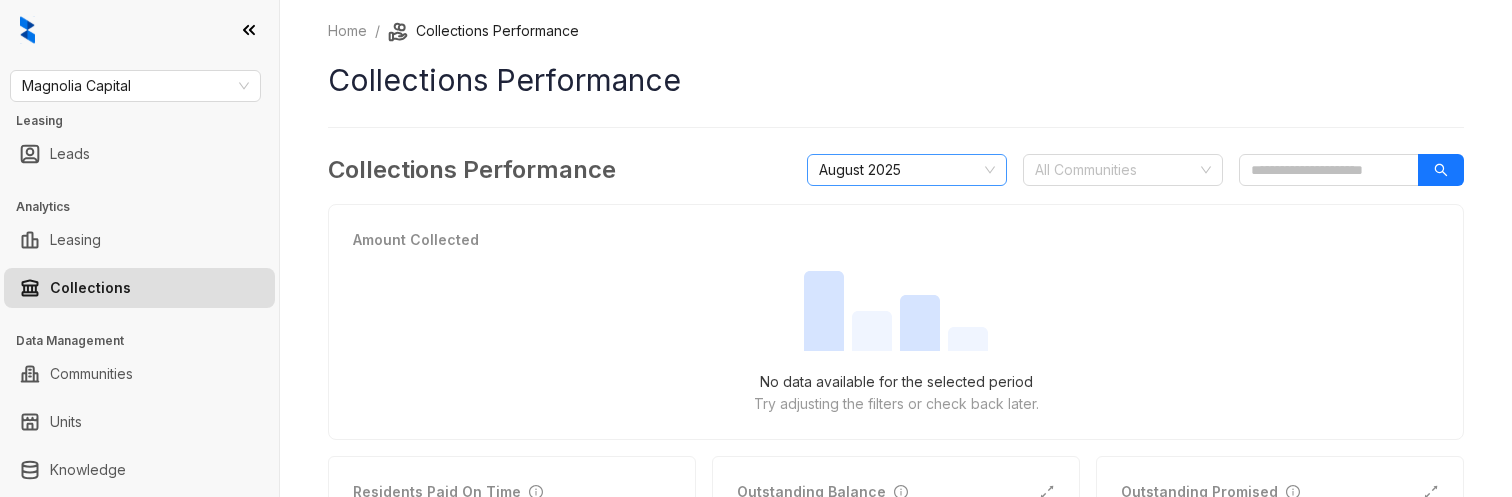 click on "August 2025" at bounding box center (907, 170) 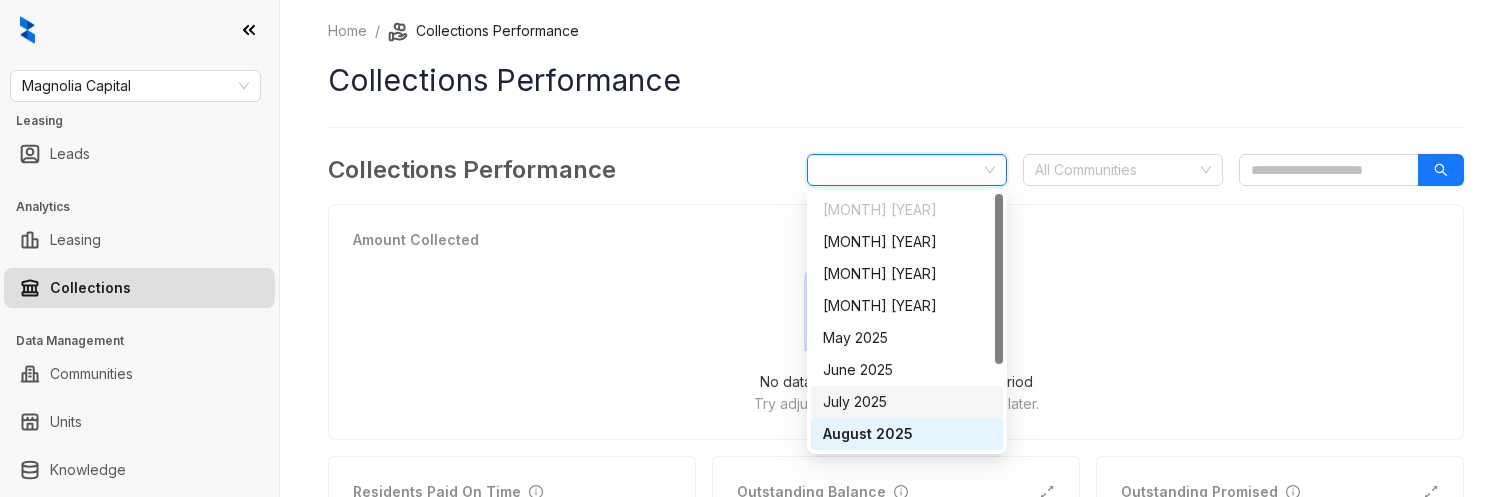 click on "July 2025" at bounding box center (907, 402) 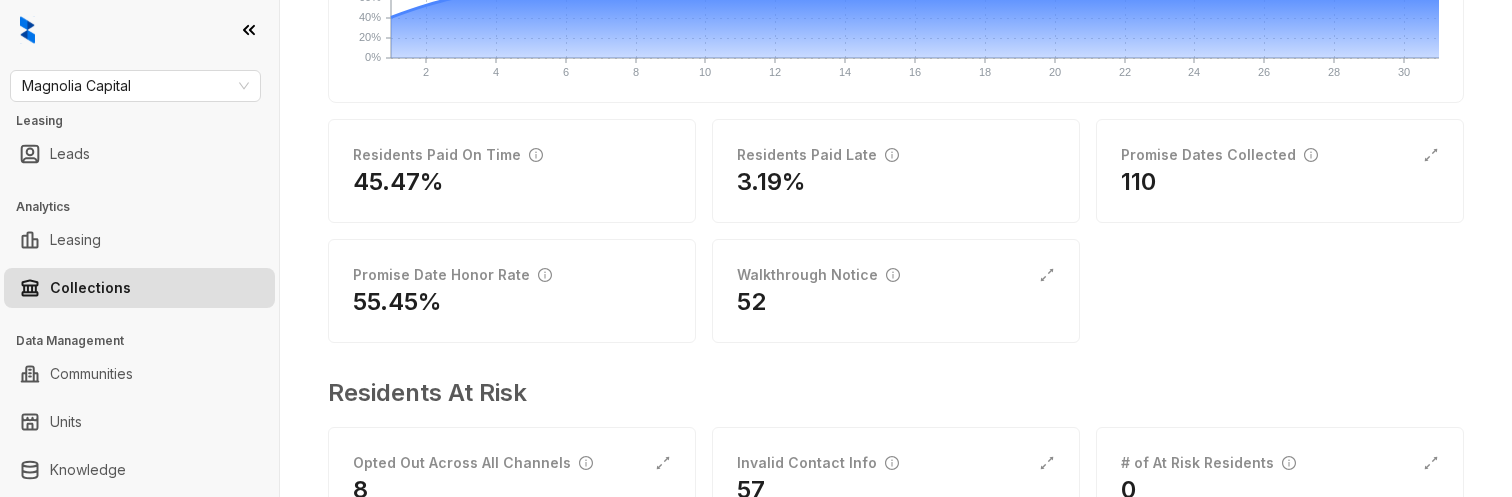 scroll, scrollTop: 419, scrollLeft: 0, axis: vertical 